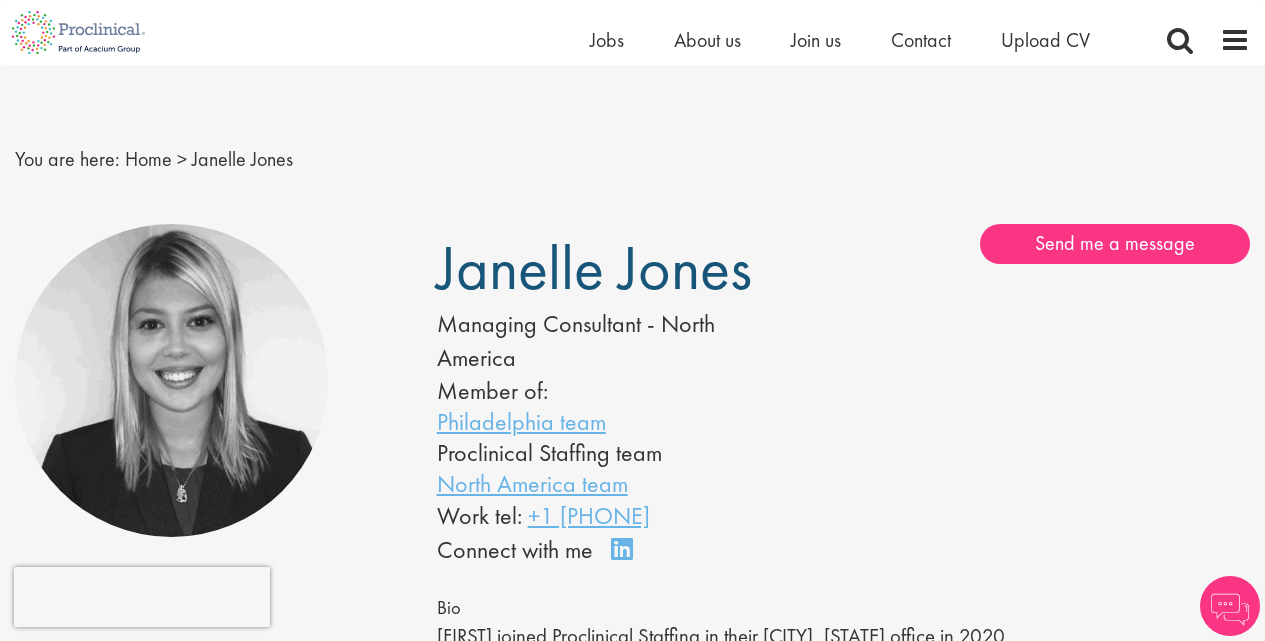 scroll, scrollTop: 42, scrollLeft: 0, axis: vertical 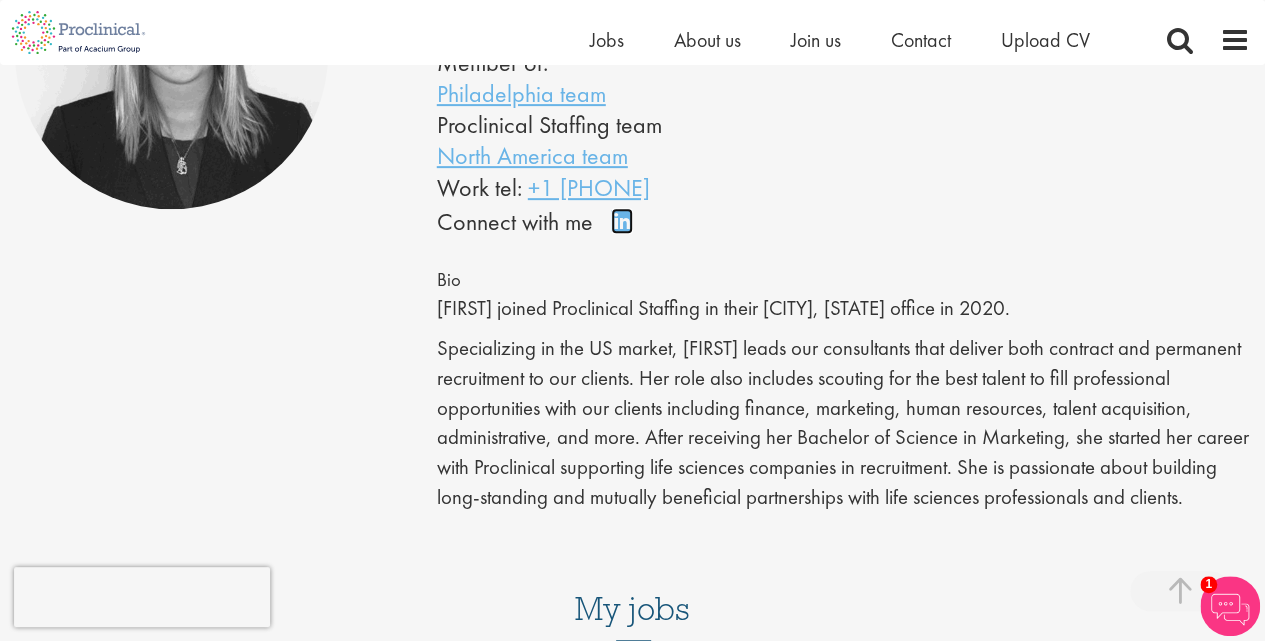 click on "Connect on  LinkedIn" at bounding box center [628, 230] 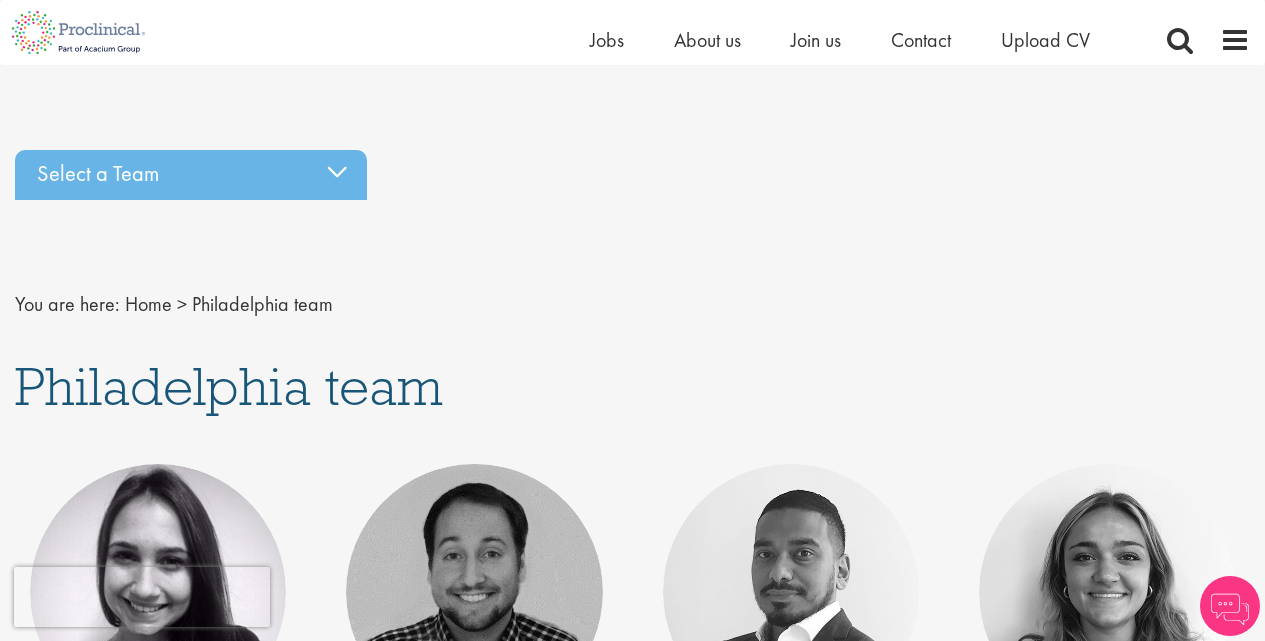 scroll, scrollTop: 88, scrollLeft: 0, axis: vertical 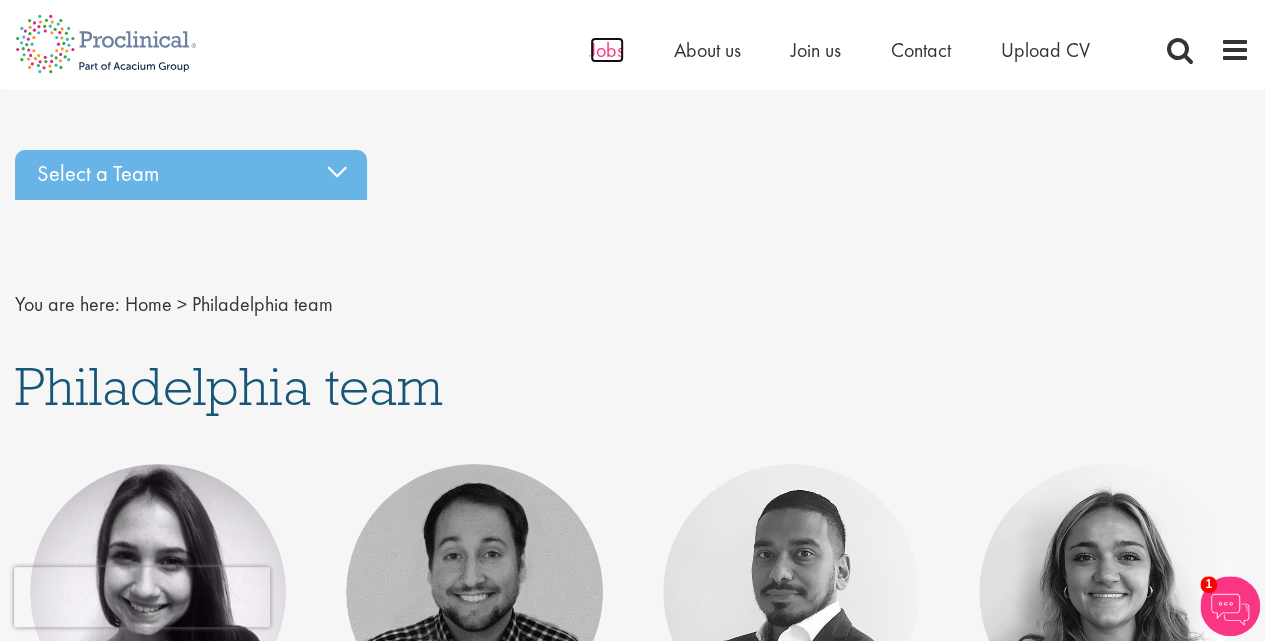 click on "Jobs" at bounding box center (607, 50) 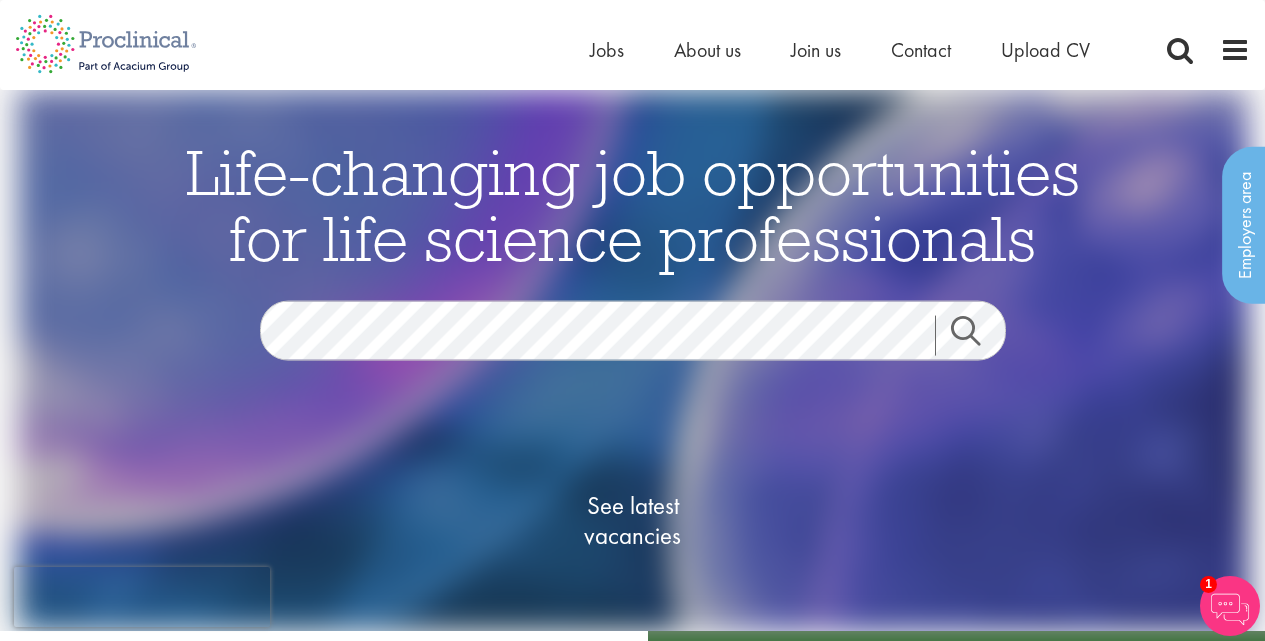 scroll, scrollTop: 0, scrollLeft: 0, axis: both 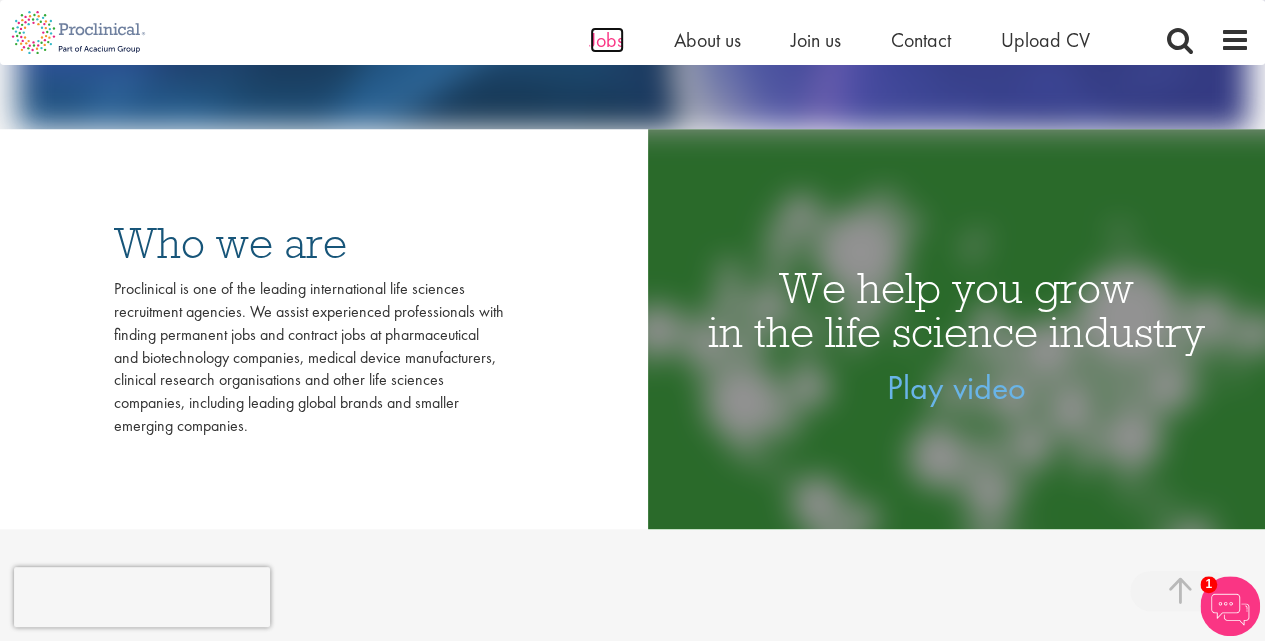 click on "Jobs" at bounding box center [607, 40] 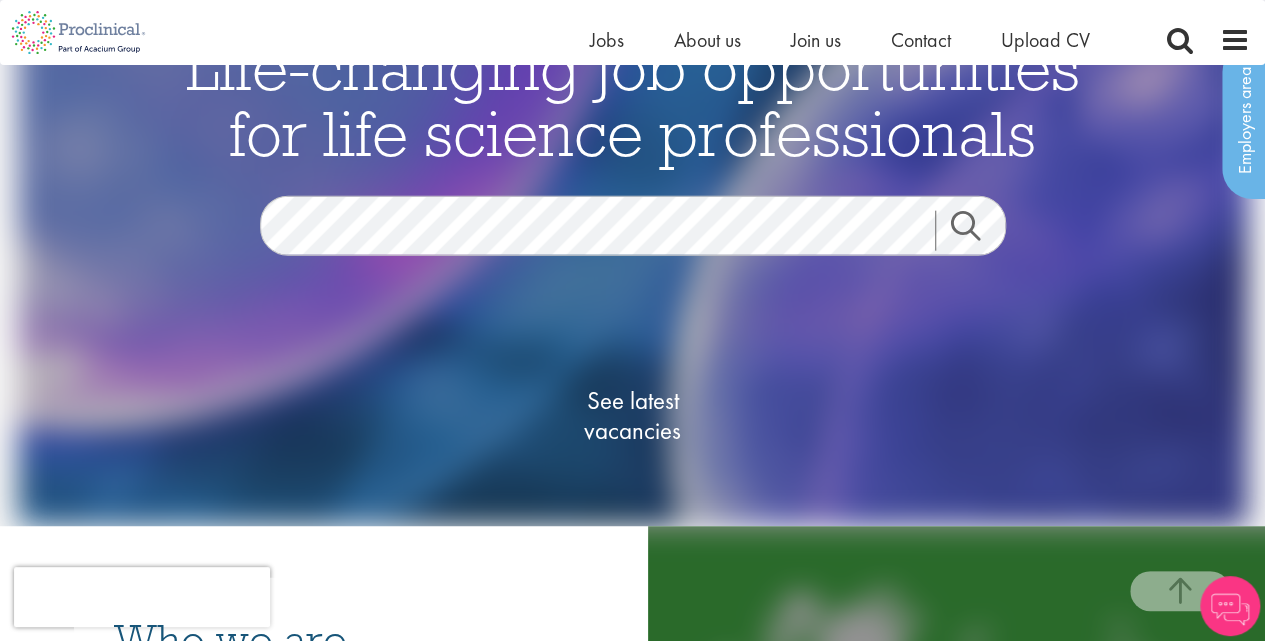 scroll, scrollTop: 0, scrollLeft: 0, axis: both 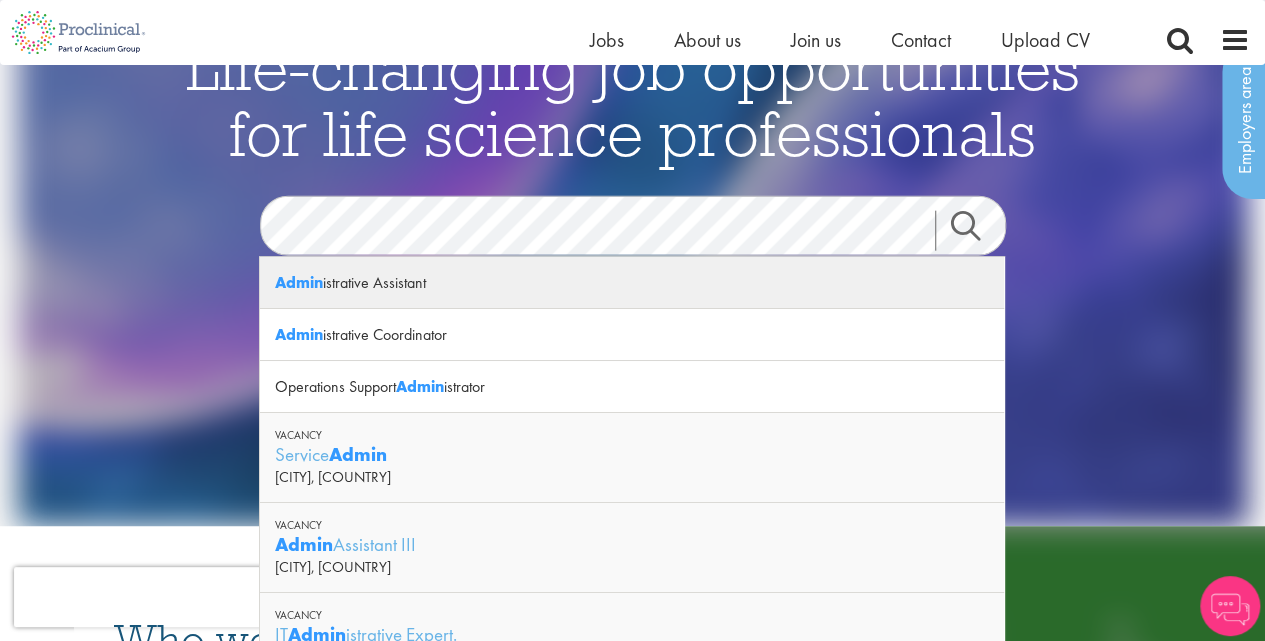 click on "Admin istrative Assistant" at bounding box center (632, 283) 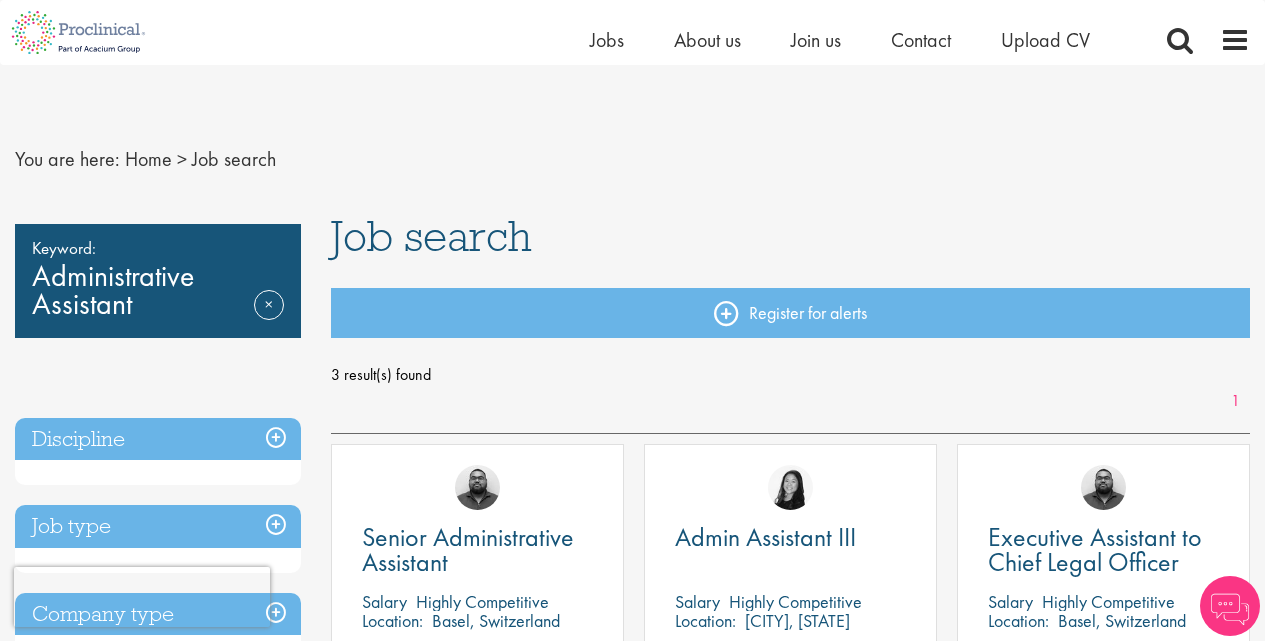 scroll, scrollTop: 126, scrollLeft: 0, axis: vertical 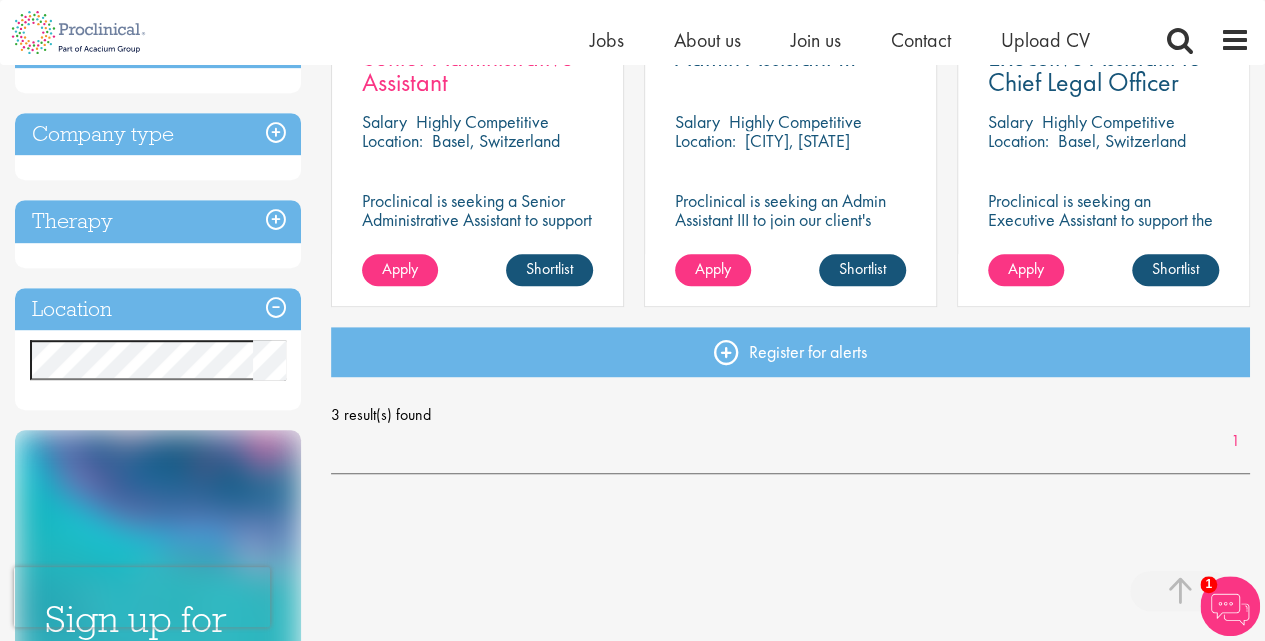 click on "Senior Administrative Assistant
Salary
Highly Competitive
Location:
Basel, Switzerland
Proclinical is seeking a Senior Administrative Assistant to support the Clinical Development and Analytics teams.
Ashley Bennett" at bounding box center [477, 135] 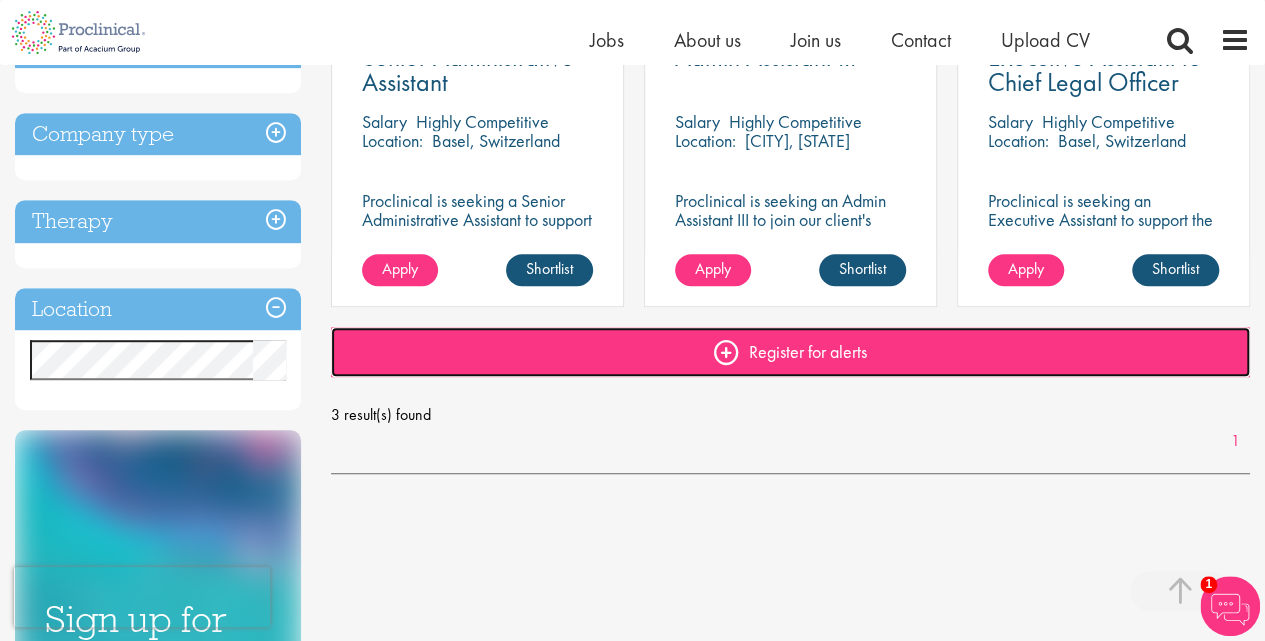 click on "Register for alerts" at bounding box center [790, 352] 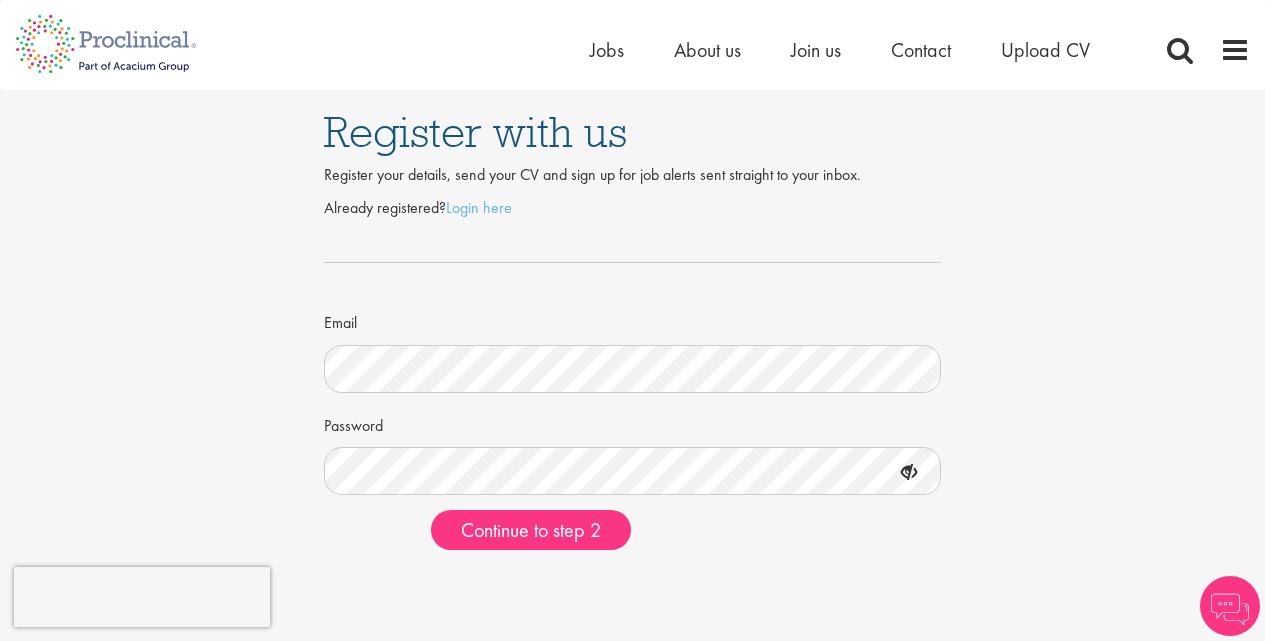 scroll, scrollTop: 0, scrollLeft: 0, axis: both 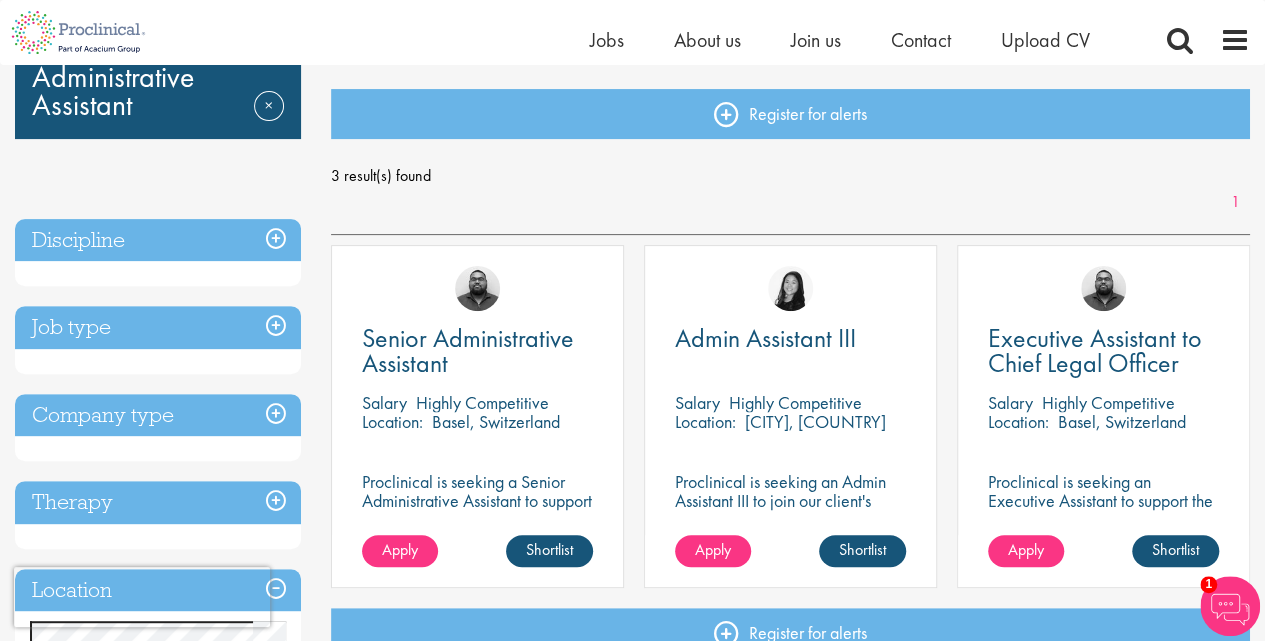 click on "Discipline" at bounding box center [158, 240] 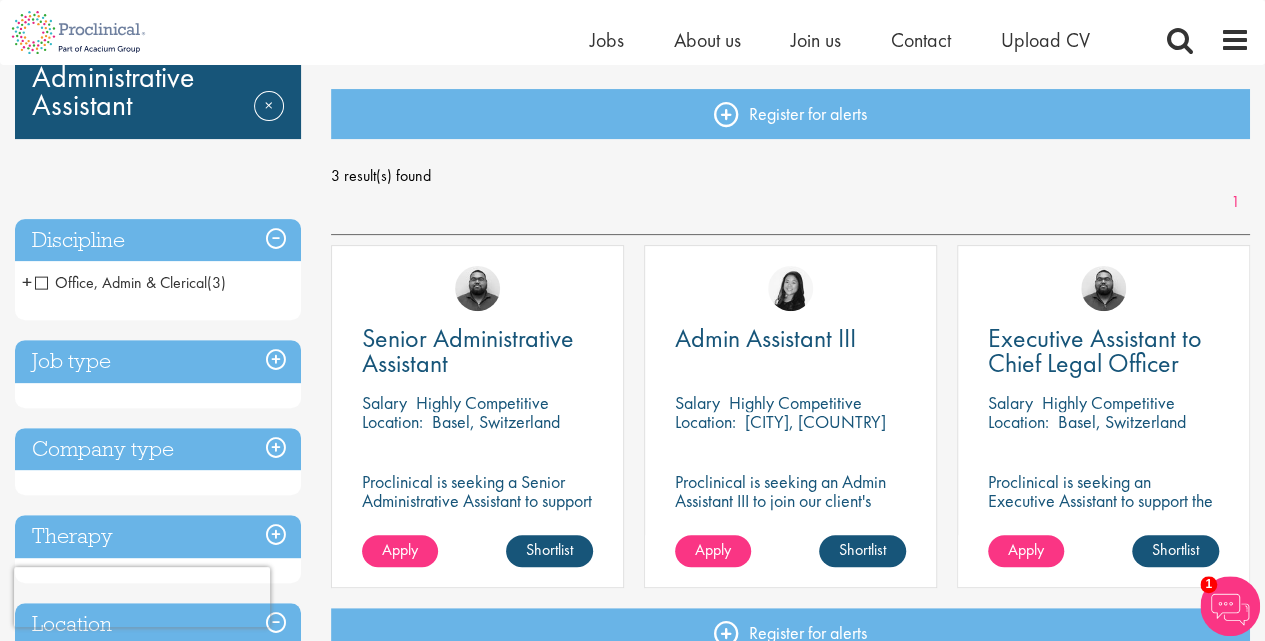 click on "Job type" at bounding box center [158, 361] 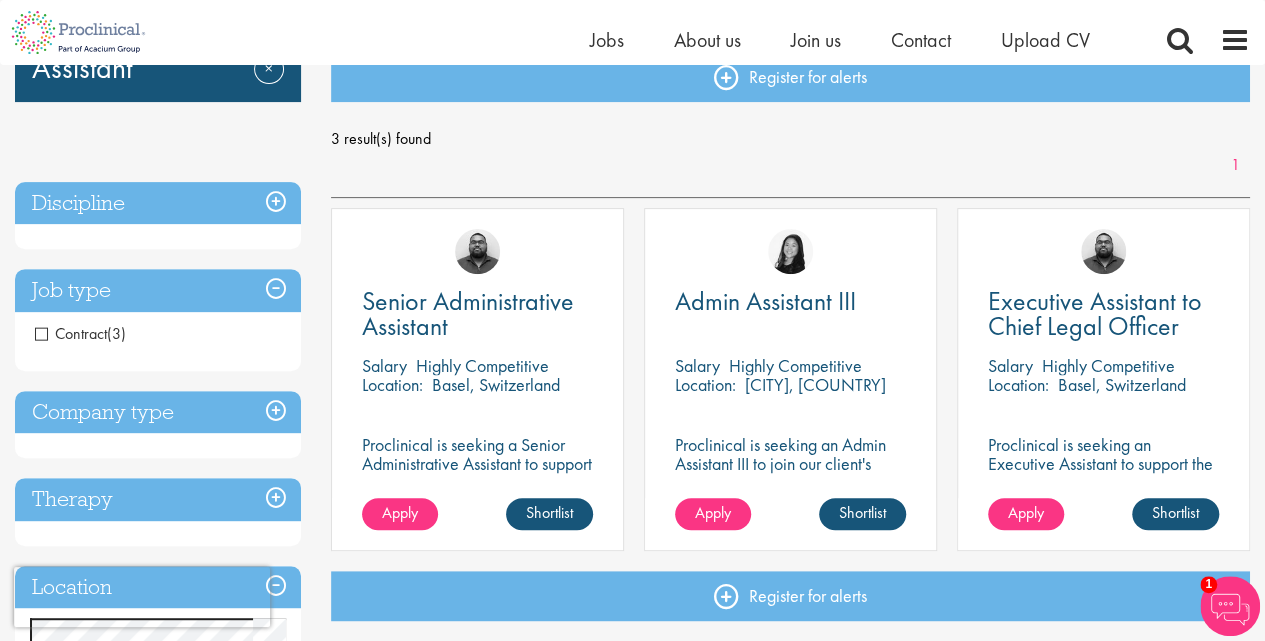 scroll, scrollTop: 237, scrollLeft: 0, axis: vertical 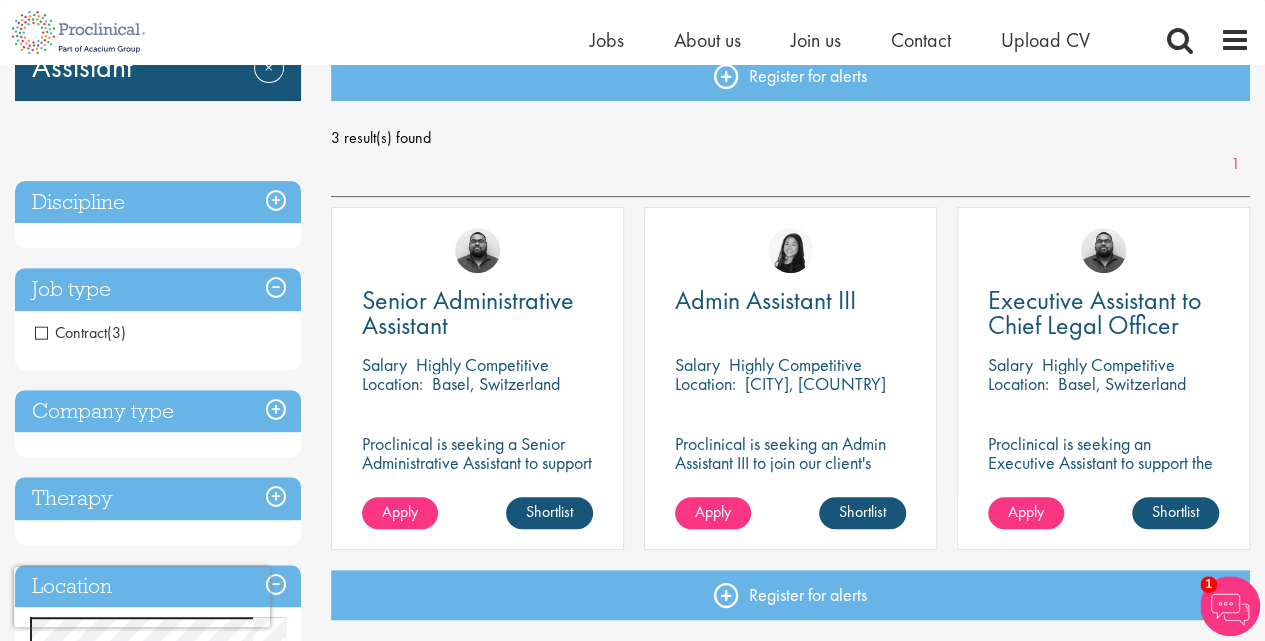 click on "Discipline" at bounding box center [158, 202] 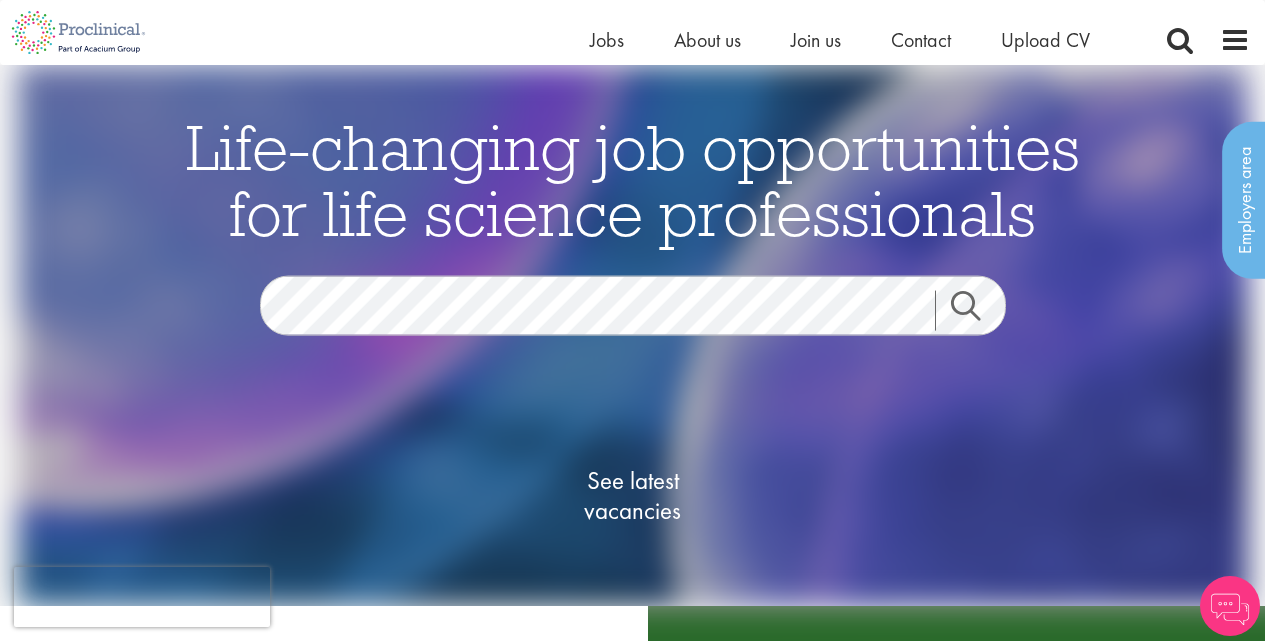 scroll, scrollTop: 80, scrollLeft: 0, axis: vertical 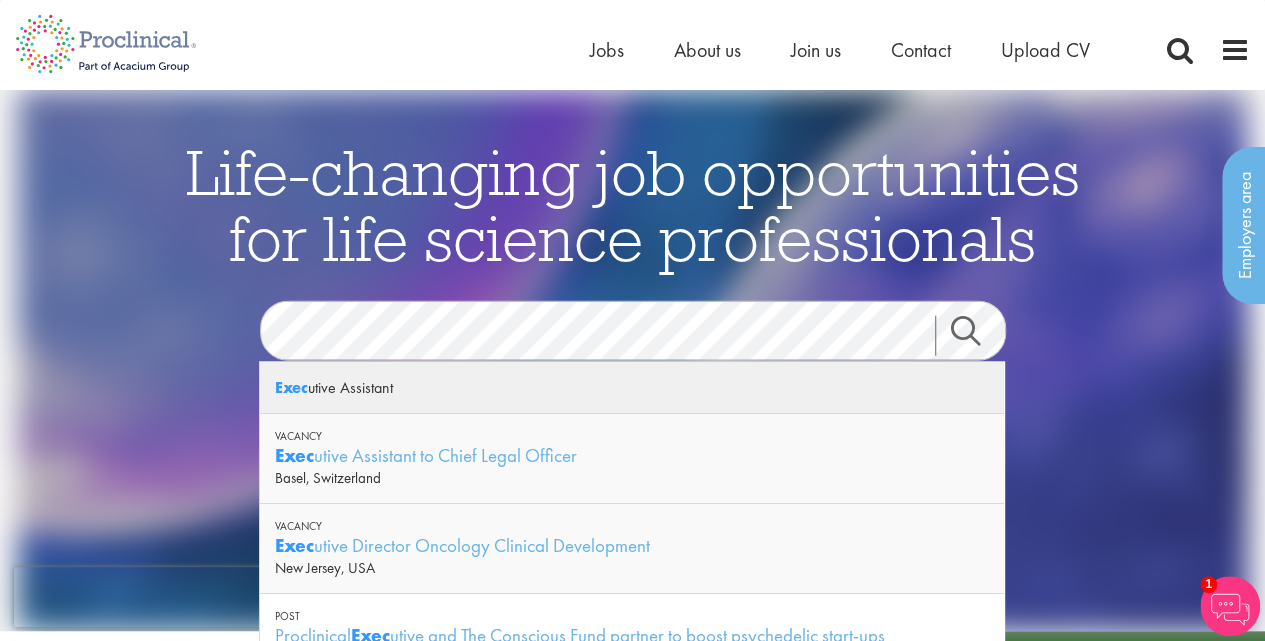 click on "Exec utive Assistant" at bounding box center [632, 388] 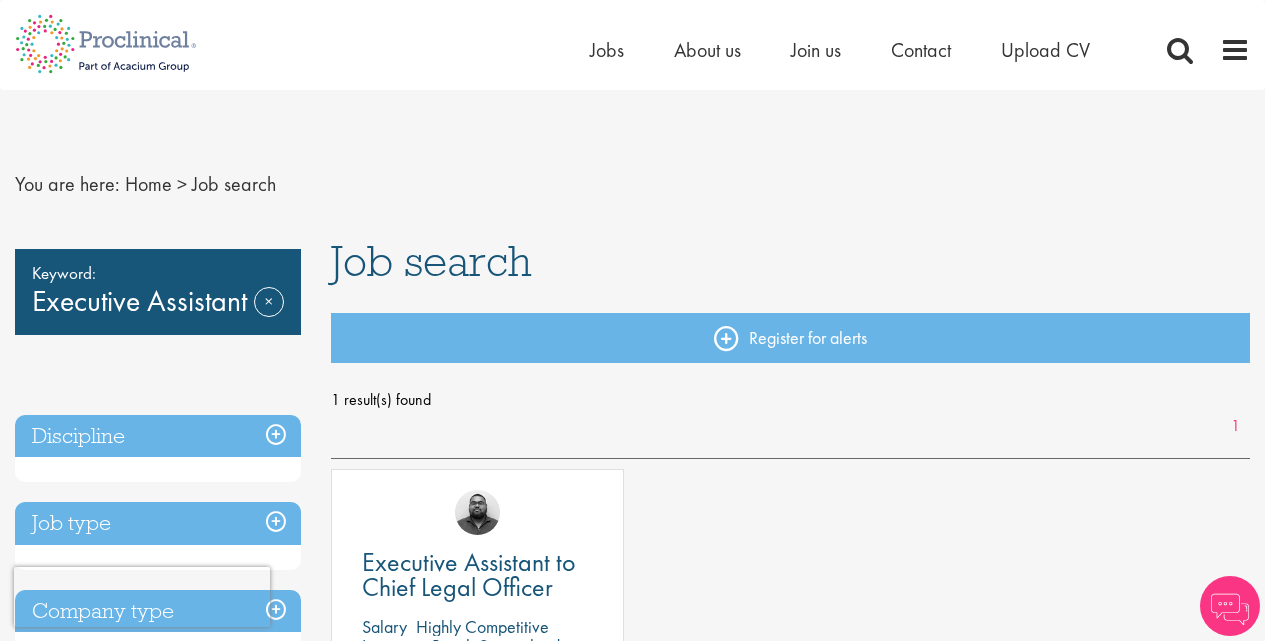 scroll, scrollTop: 0, scrollLeft: 0, axis: both 